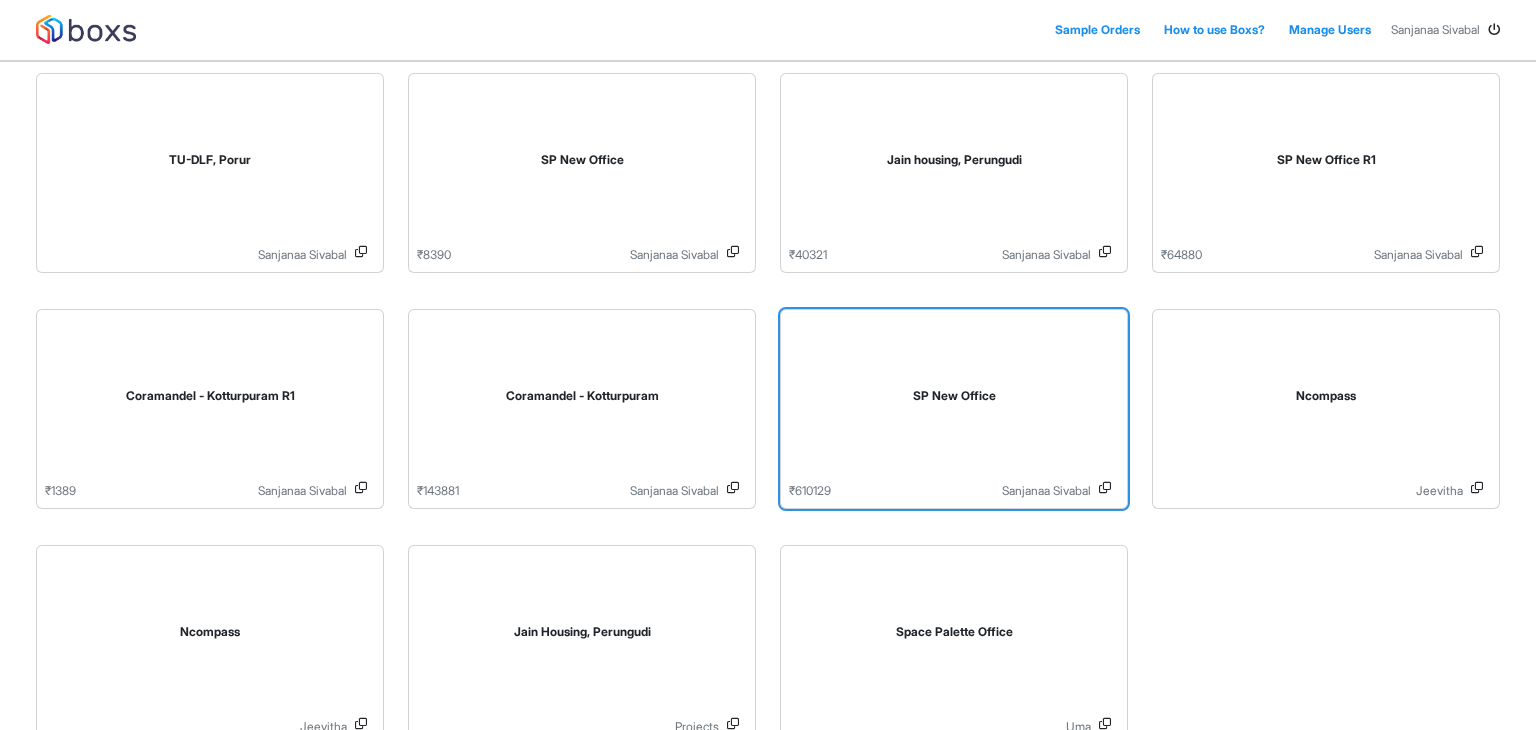 scroll, scrollTop: 83, scrollLeft: 0, axis: vertical 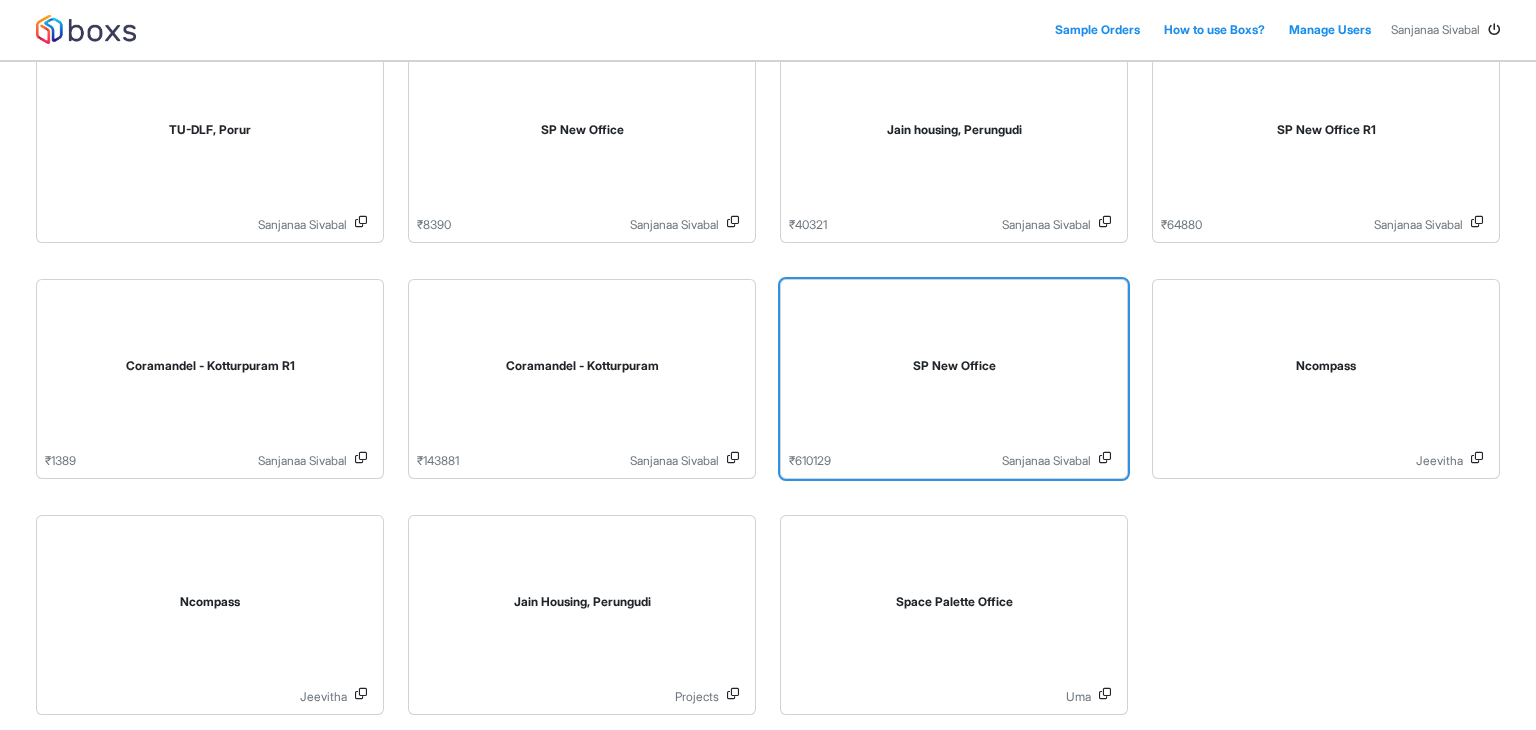 click on "SP New Office" at bounding box center (954, 366) 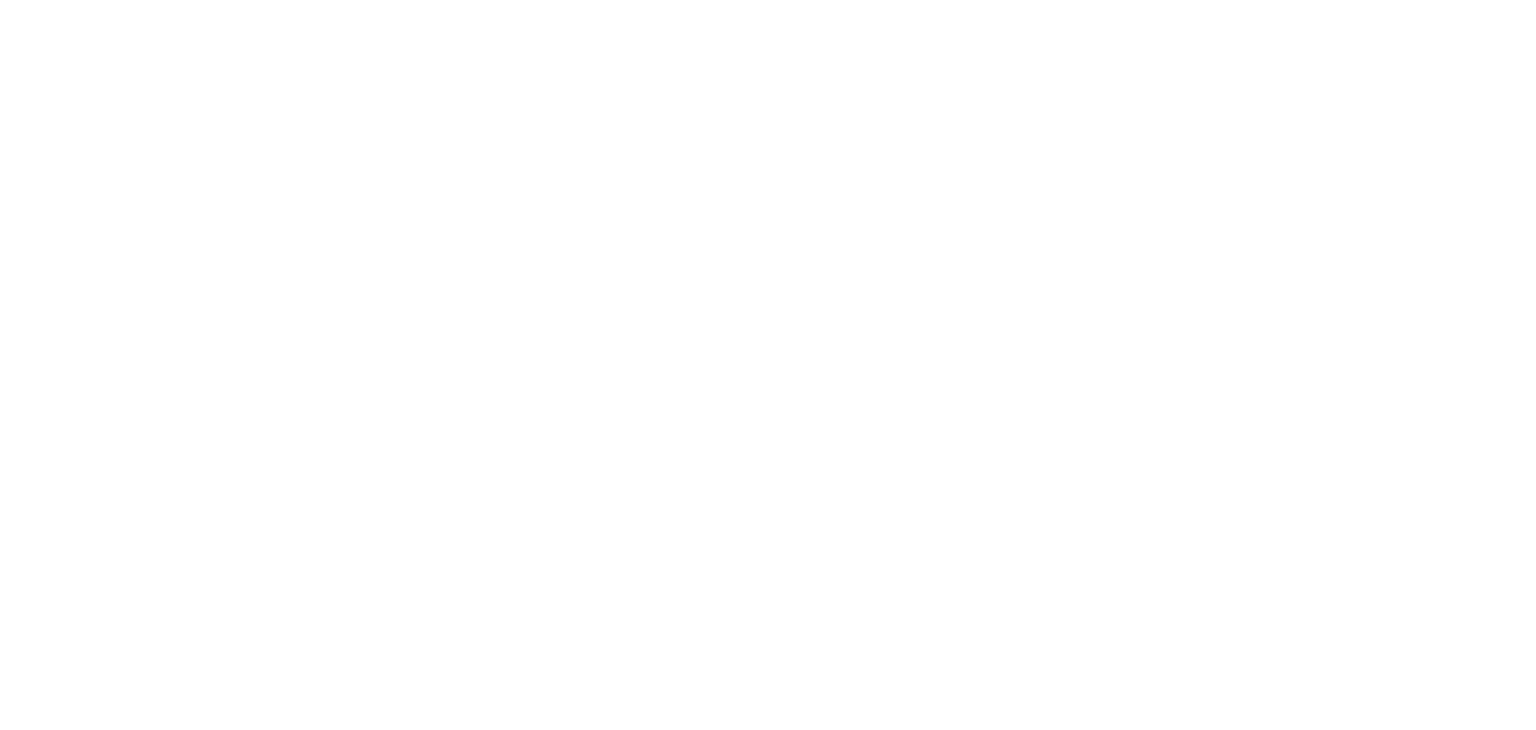 scroll, scrollTop: 0, scrollLeft: 0, axis: both 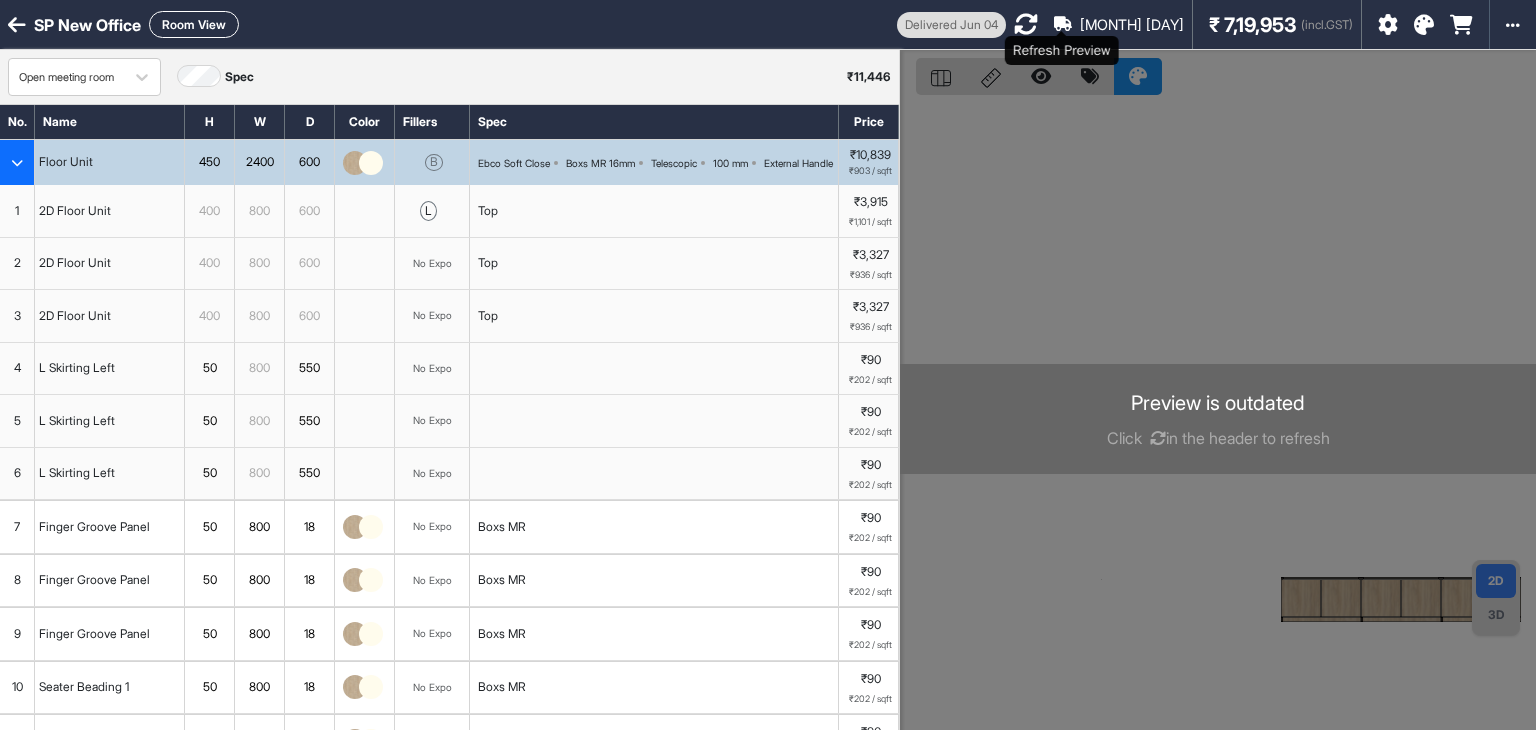 click at bounding box center (1026, 24) 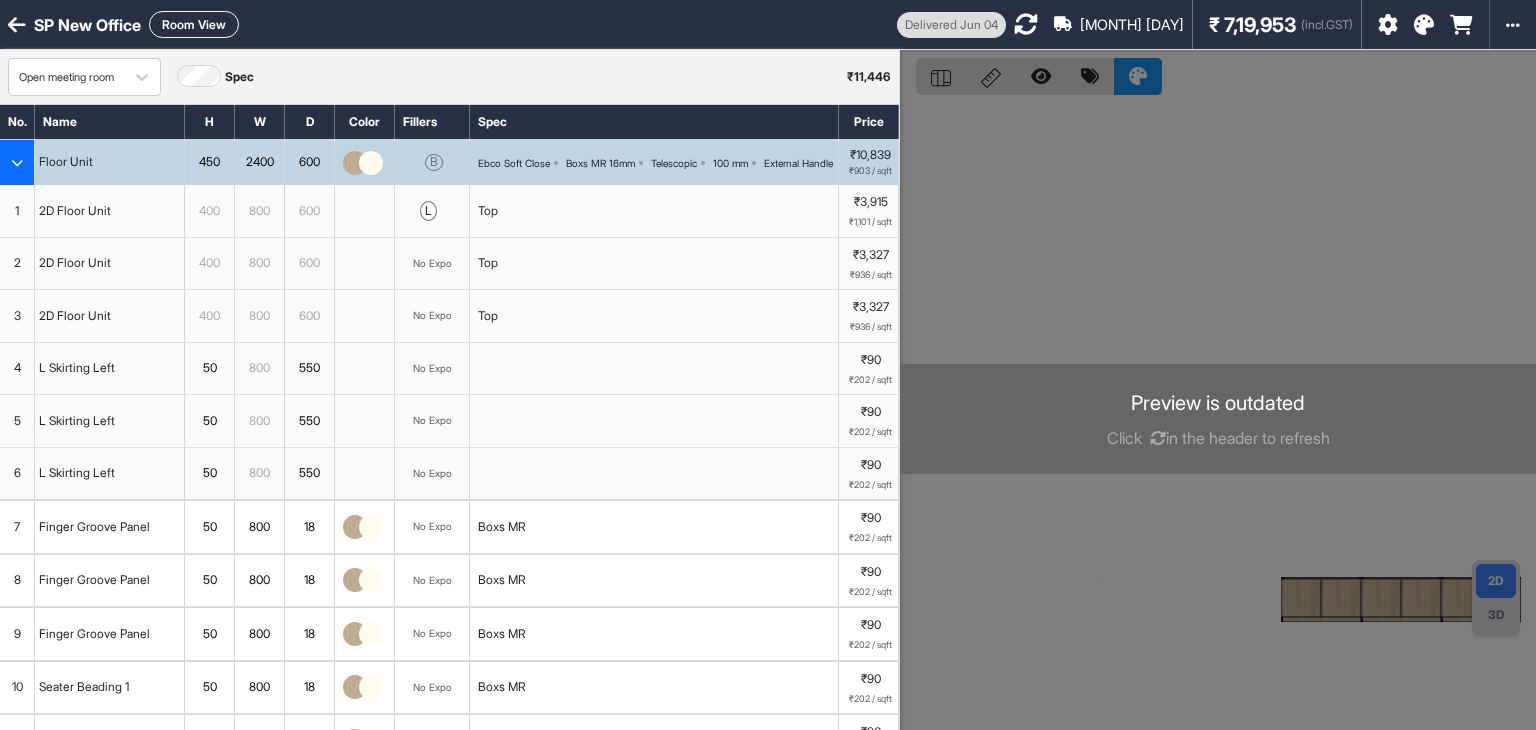 click on "Room View" at bounding box center (194, 24) 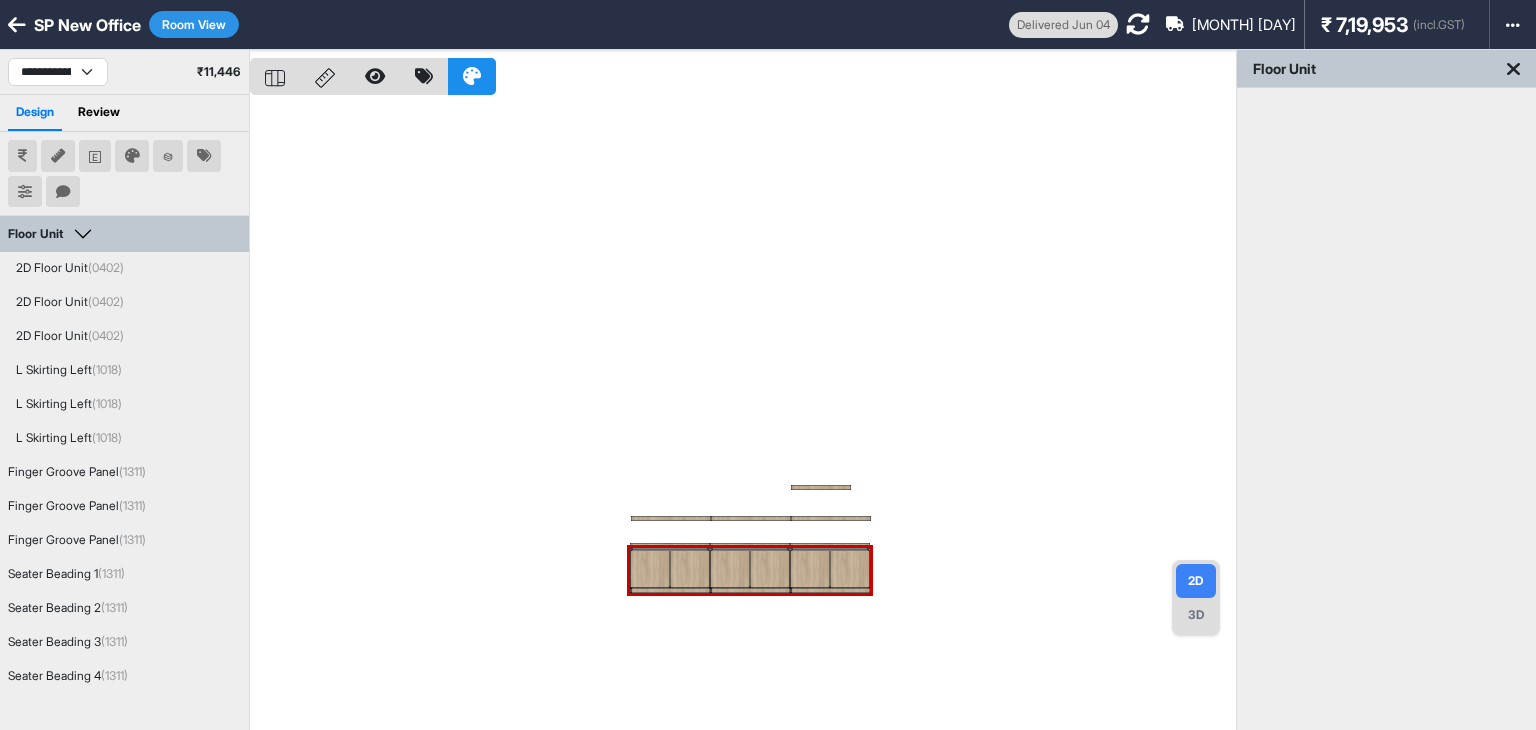 click at bounding box center [743, 415] 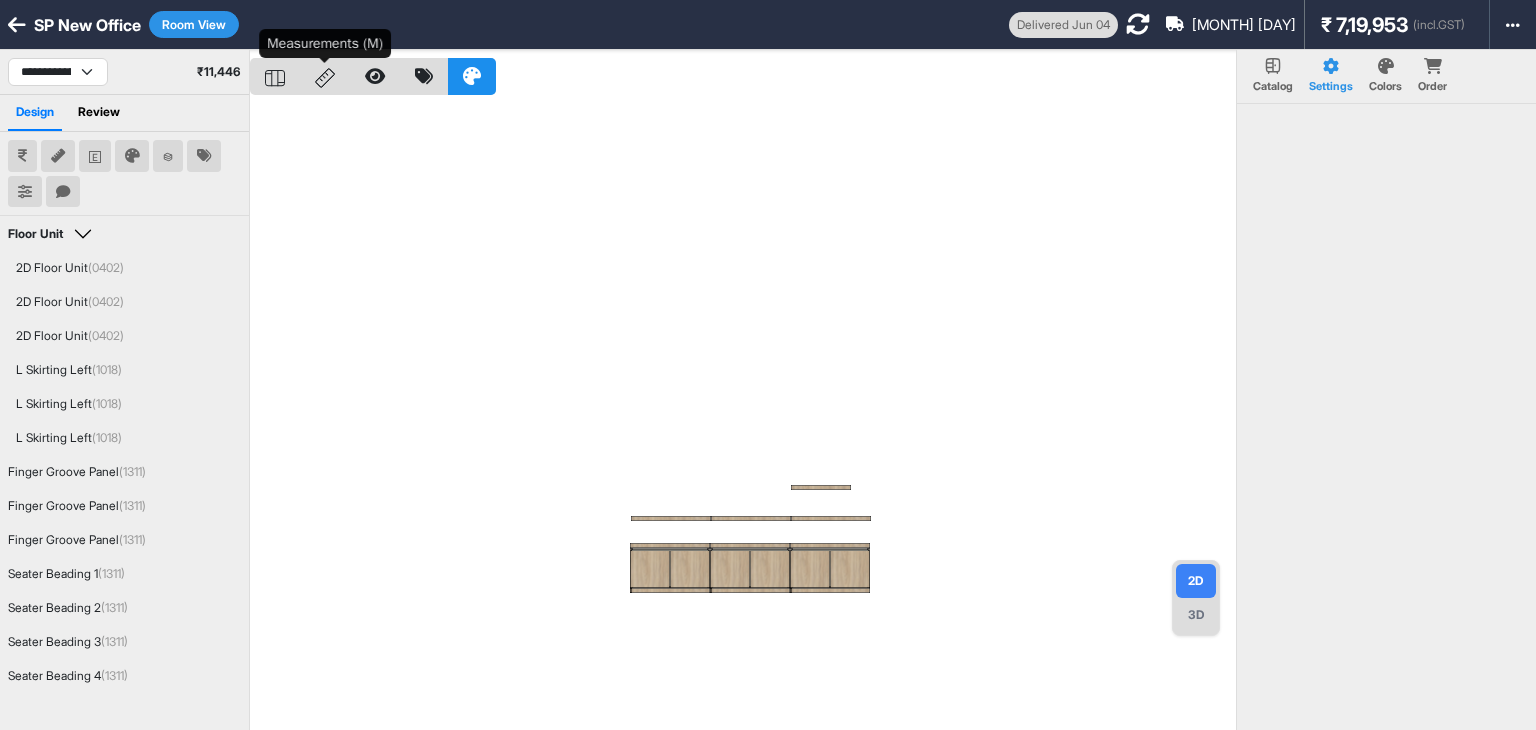 click at bounding box center (325, 78) 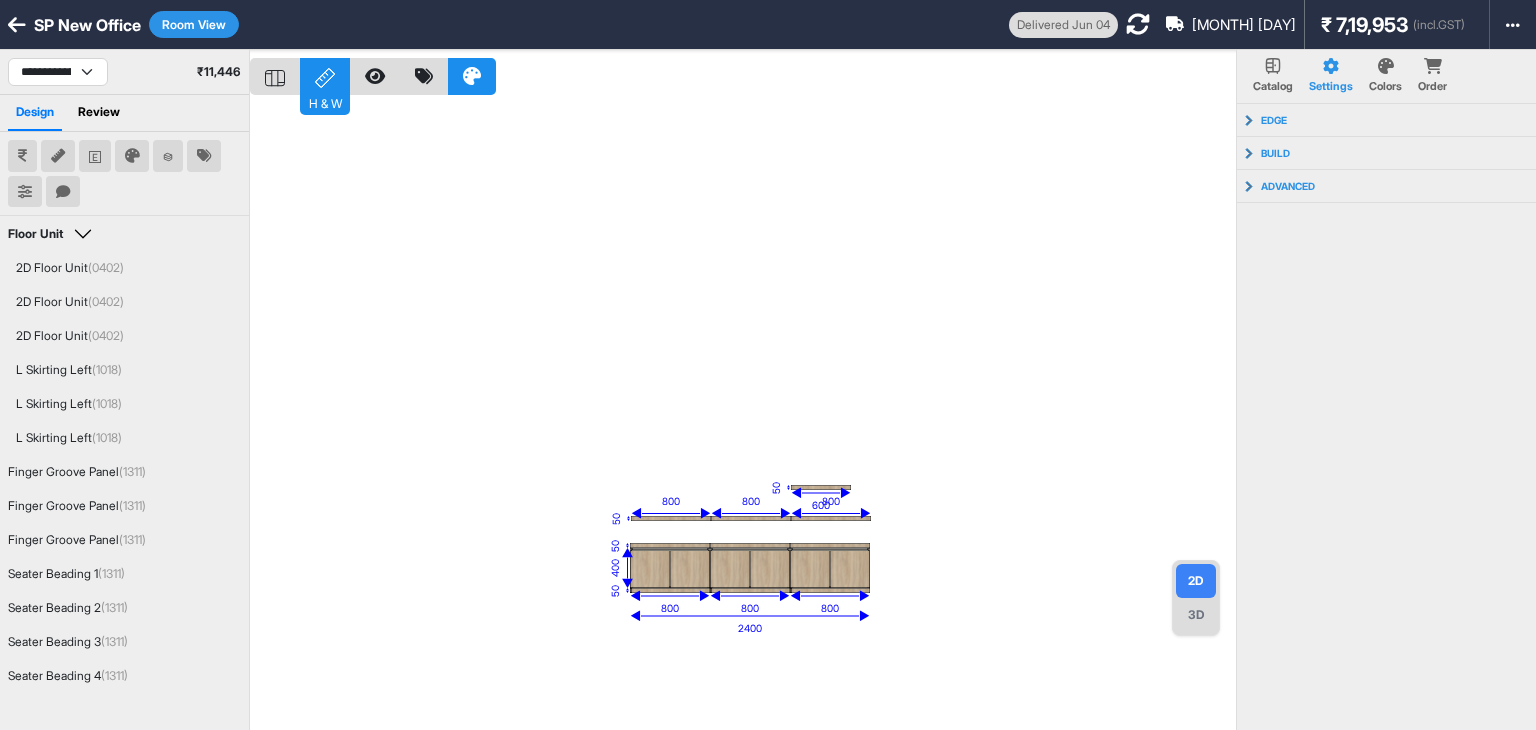 click at bounding box center [275, 78] 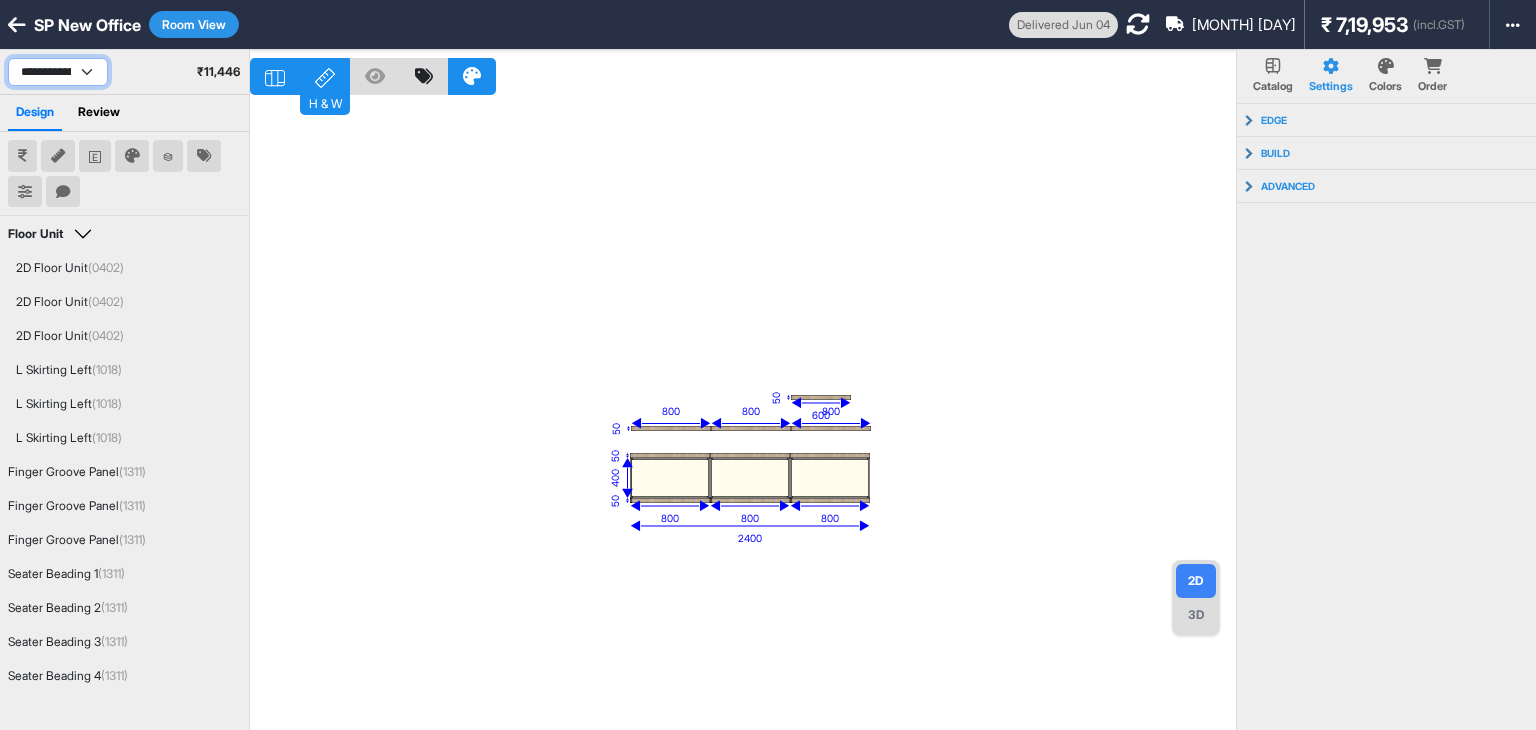 click on "**********" at bounding box center [58, 72] 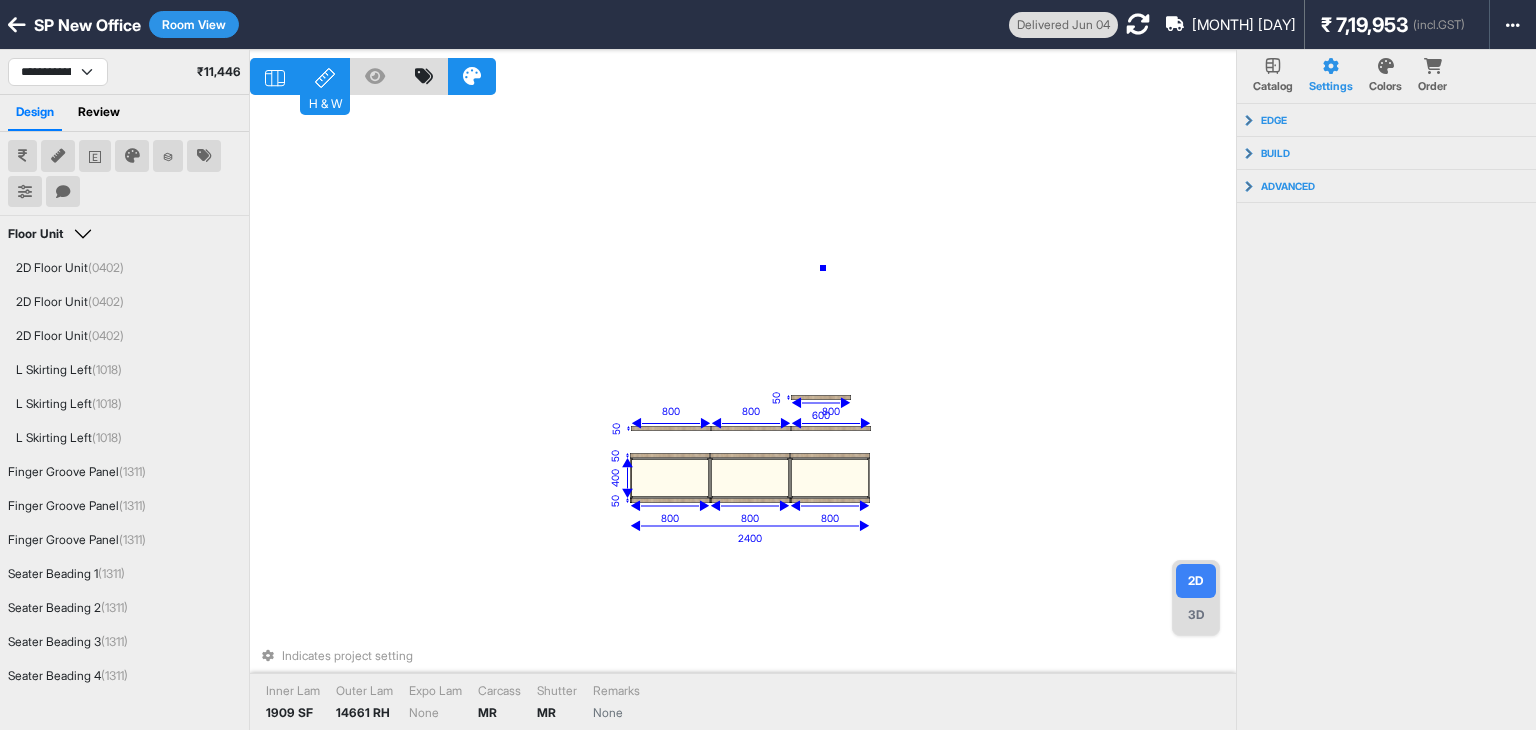 click on "50 50 800 800 800 50 600 2400 400 800 50 800 800 Indicates project setting Inner Lam 1909 SF Outer Lam 14661 RH Expo Lam None Carcass MR Shutter MR Remarks None" at bounding box center (743, 415) 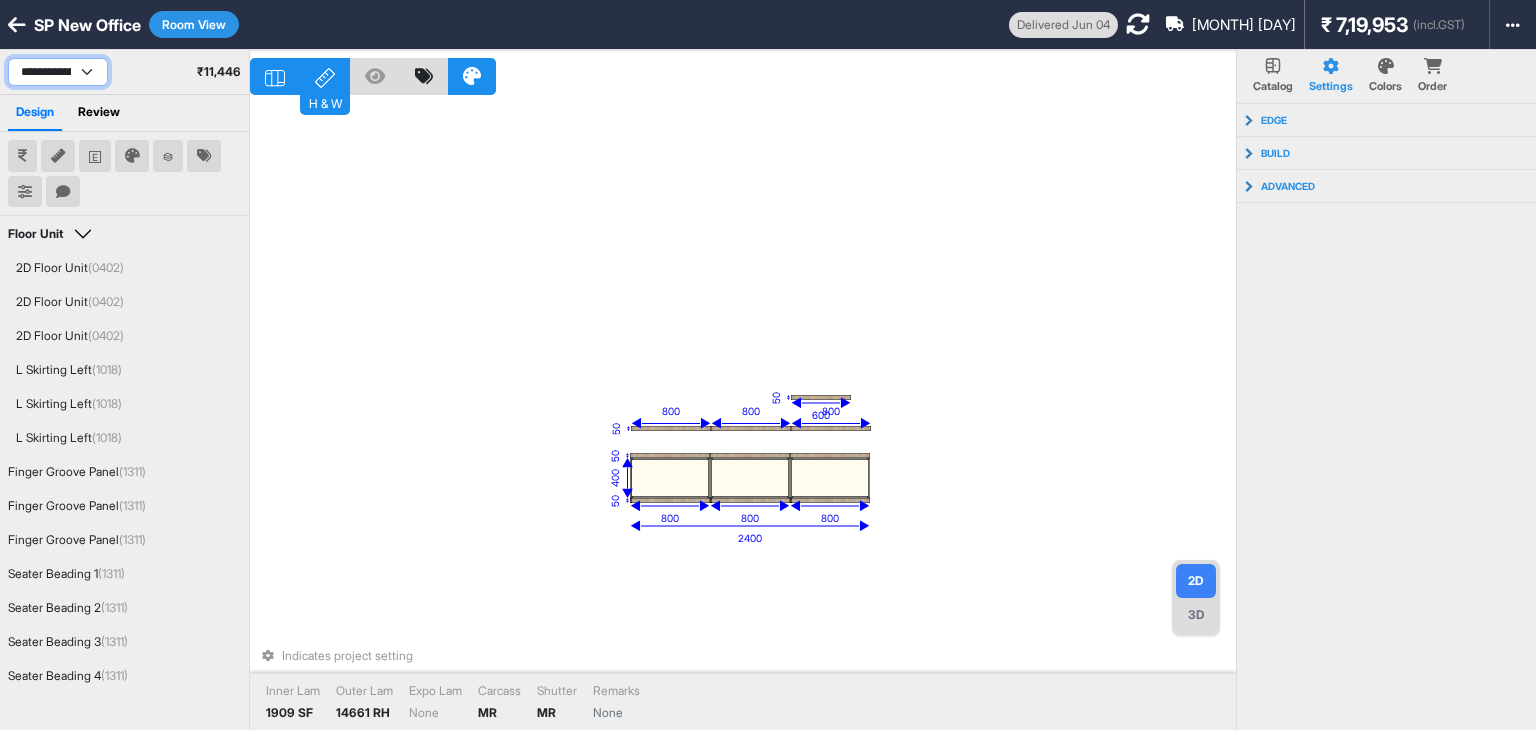 click on "**********" at bounding box center [58, 72] 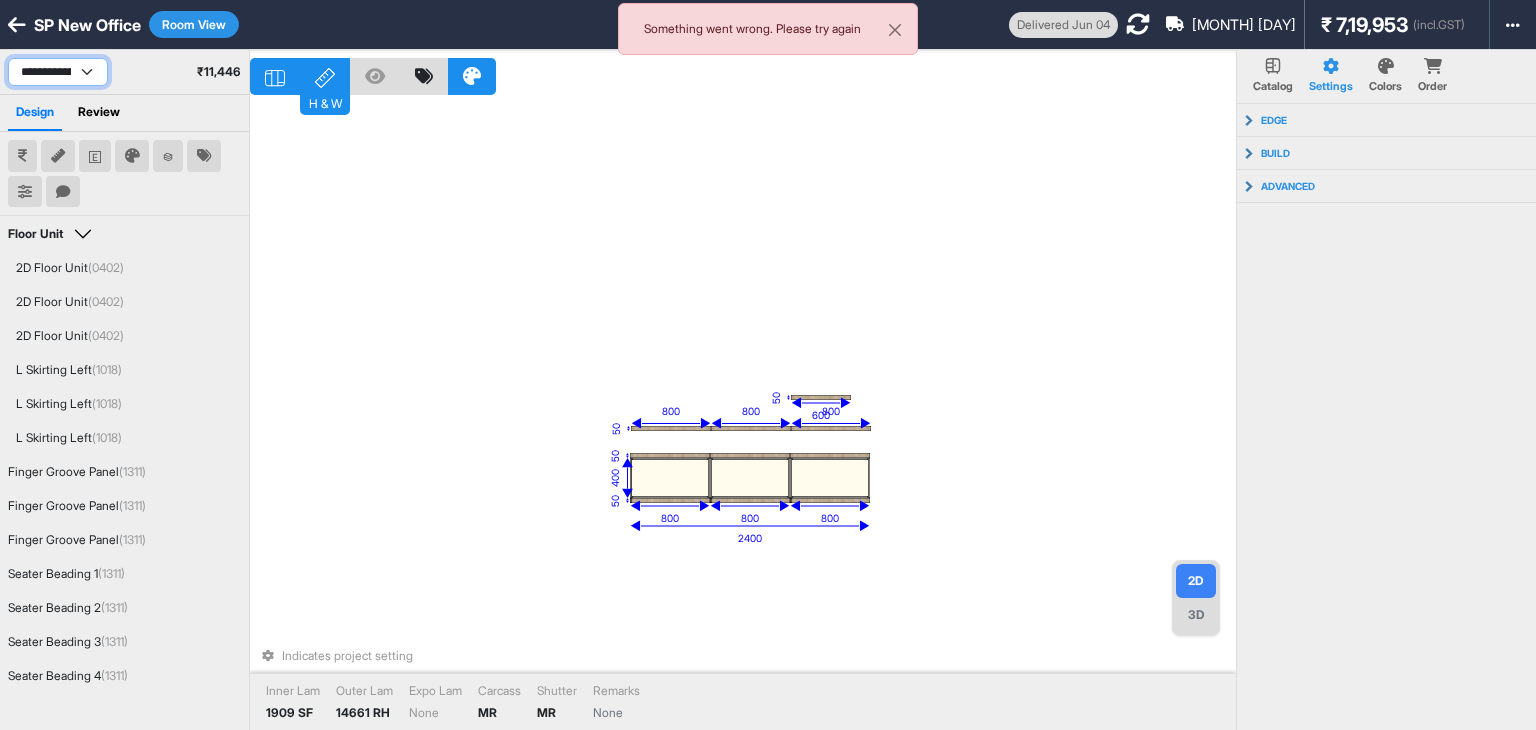 click on "**********" at bounding box center (58, 72) 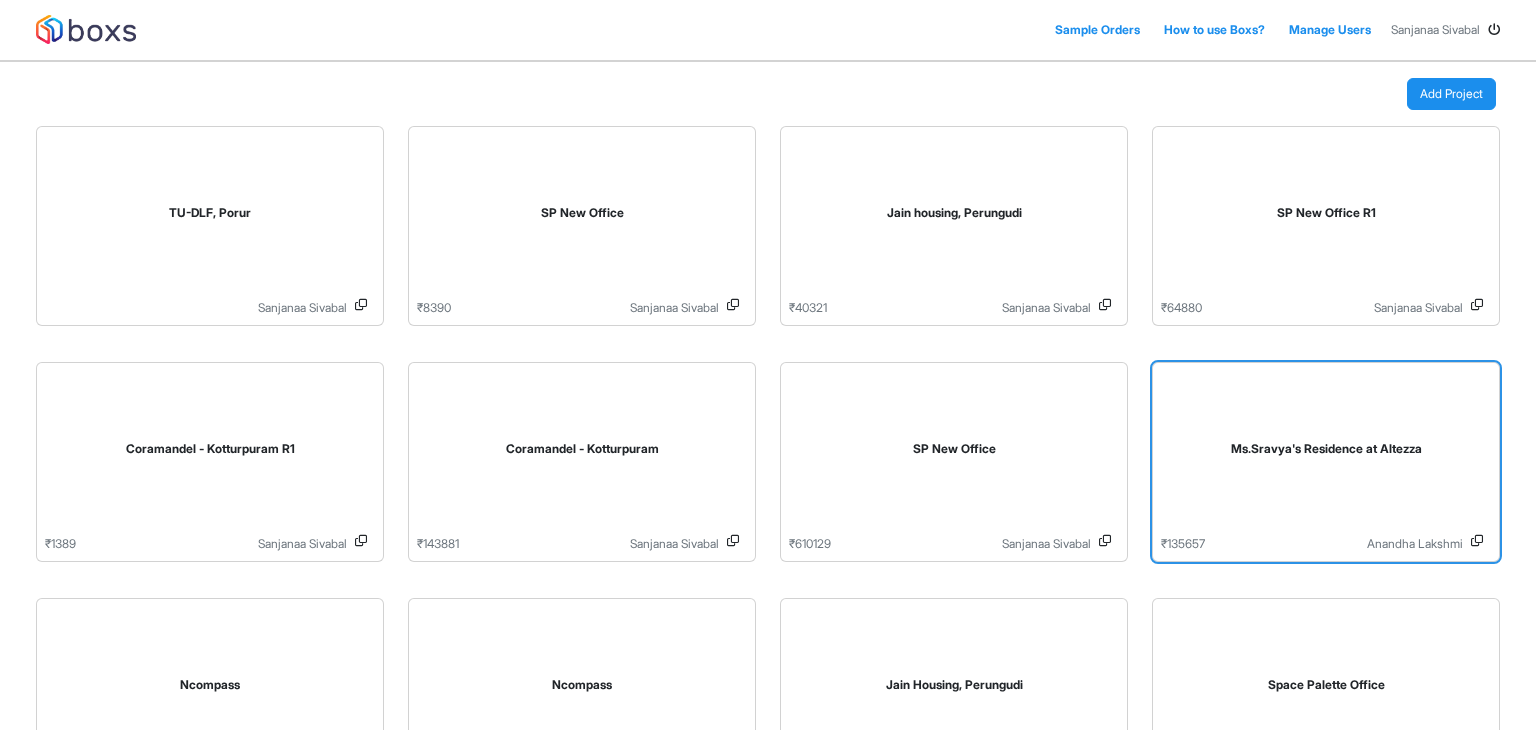 scroll, scrollTop: 83, scrollLeft: 0, axis: vertical 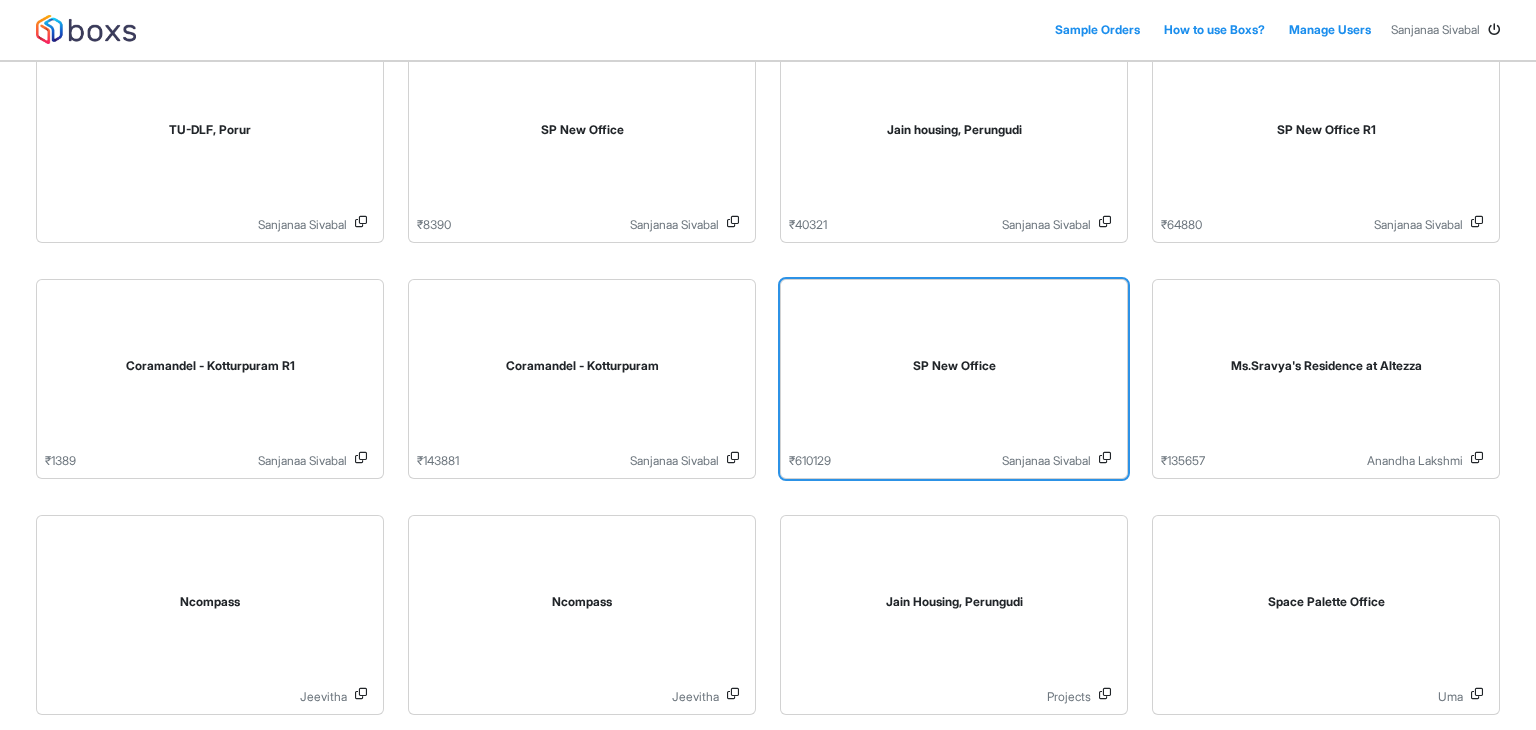 click on "SP New Office" at bounding box center [954, 370] 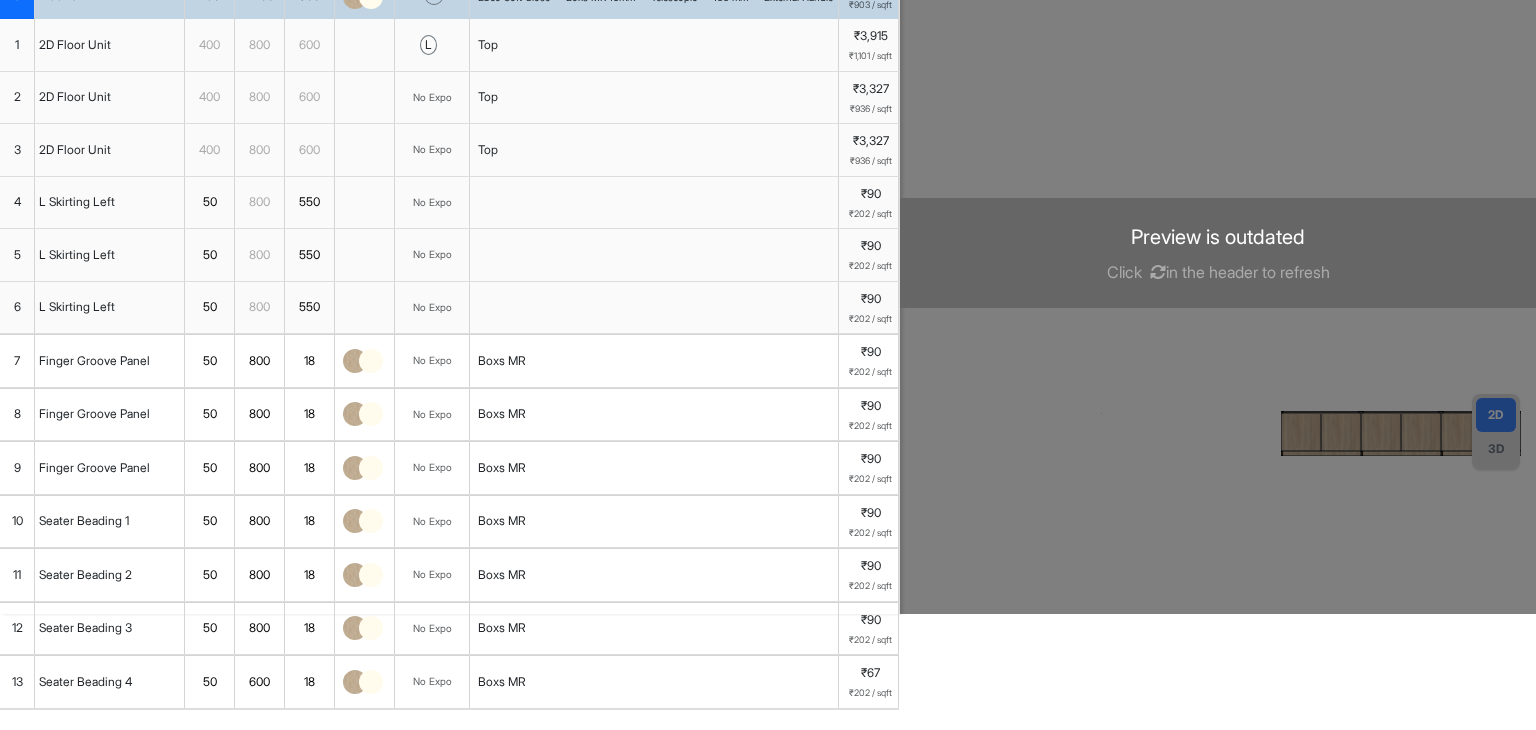 scroll, scrollTop: 0, scrollLeft: 0, axis: both 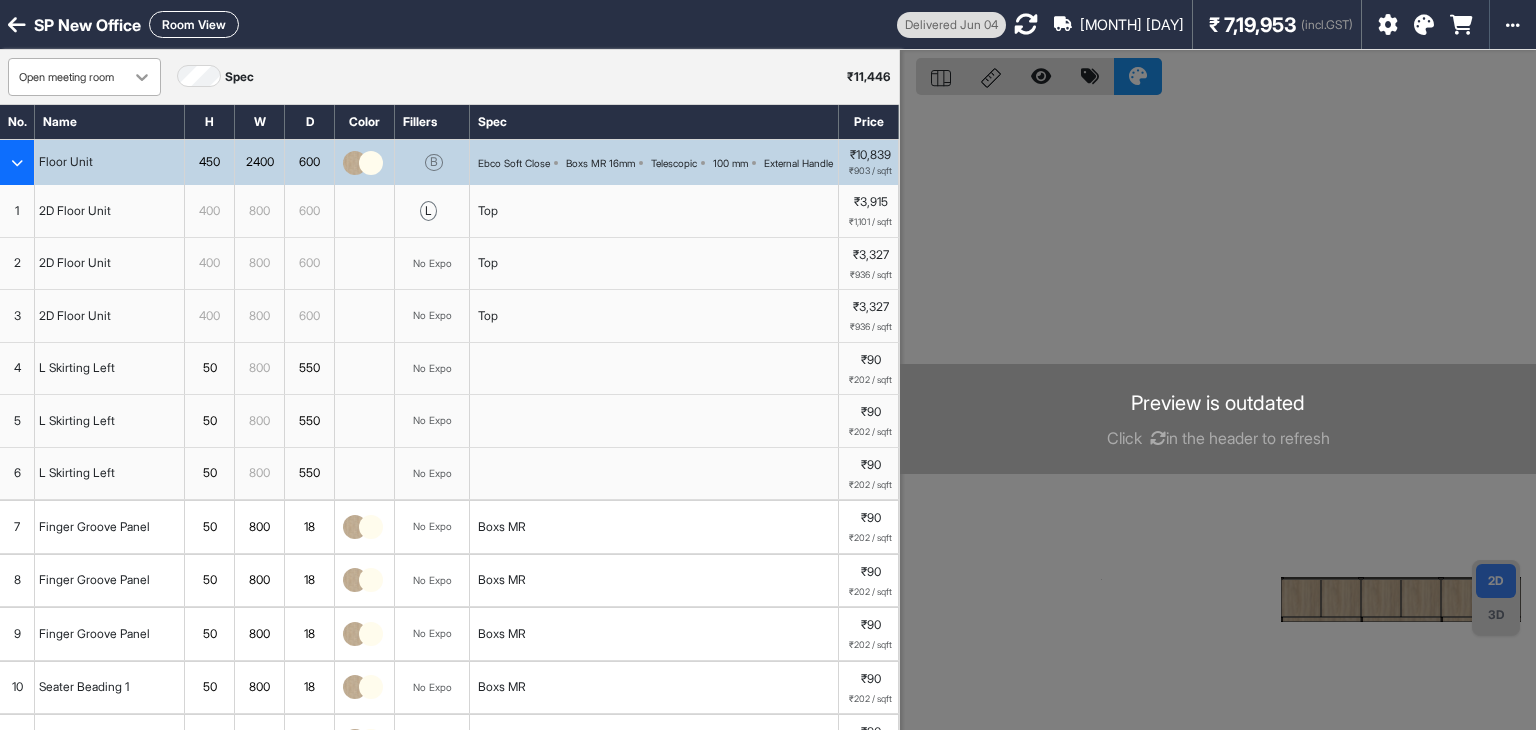 click at bounding box center (142, 77) 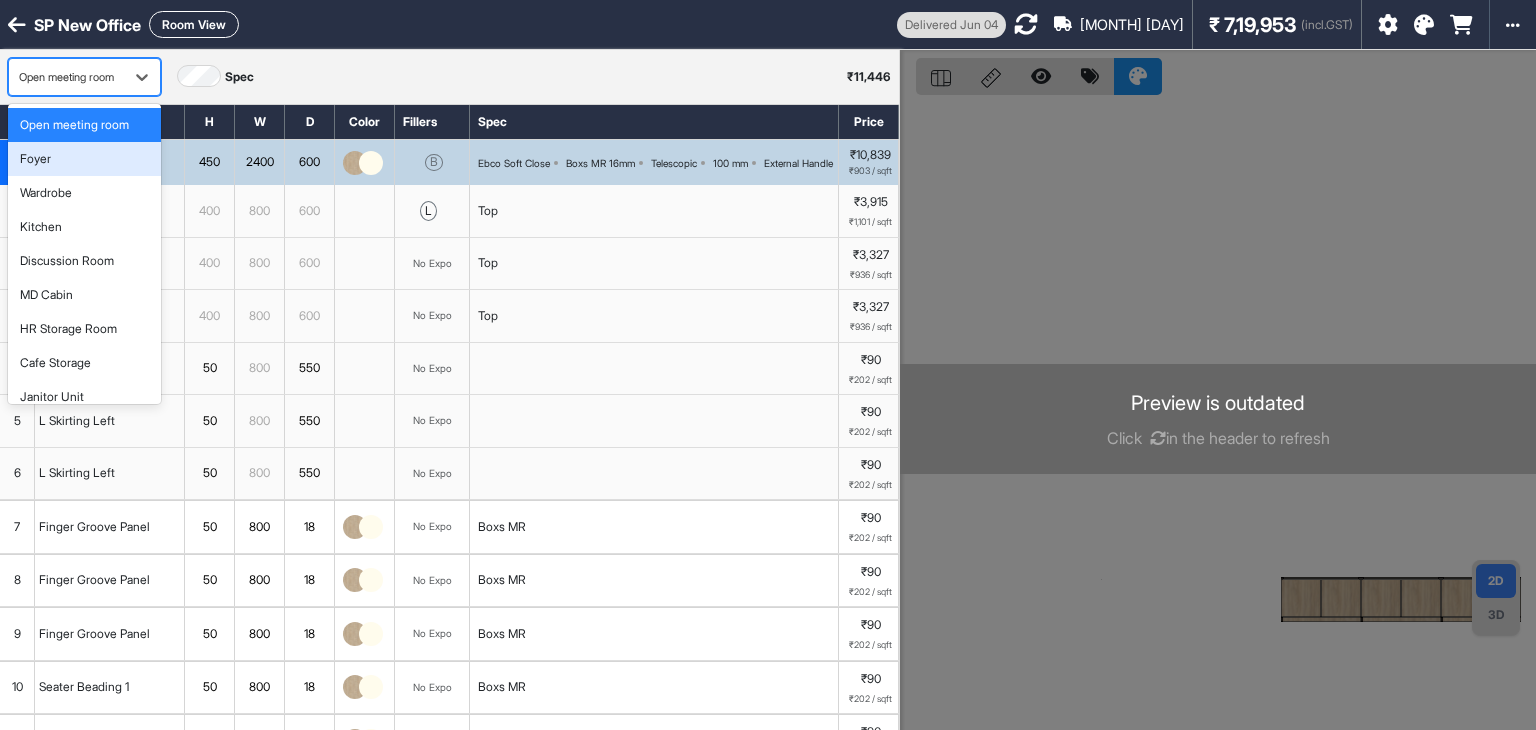 click on "Foyer" at bounding box center [84, 159] 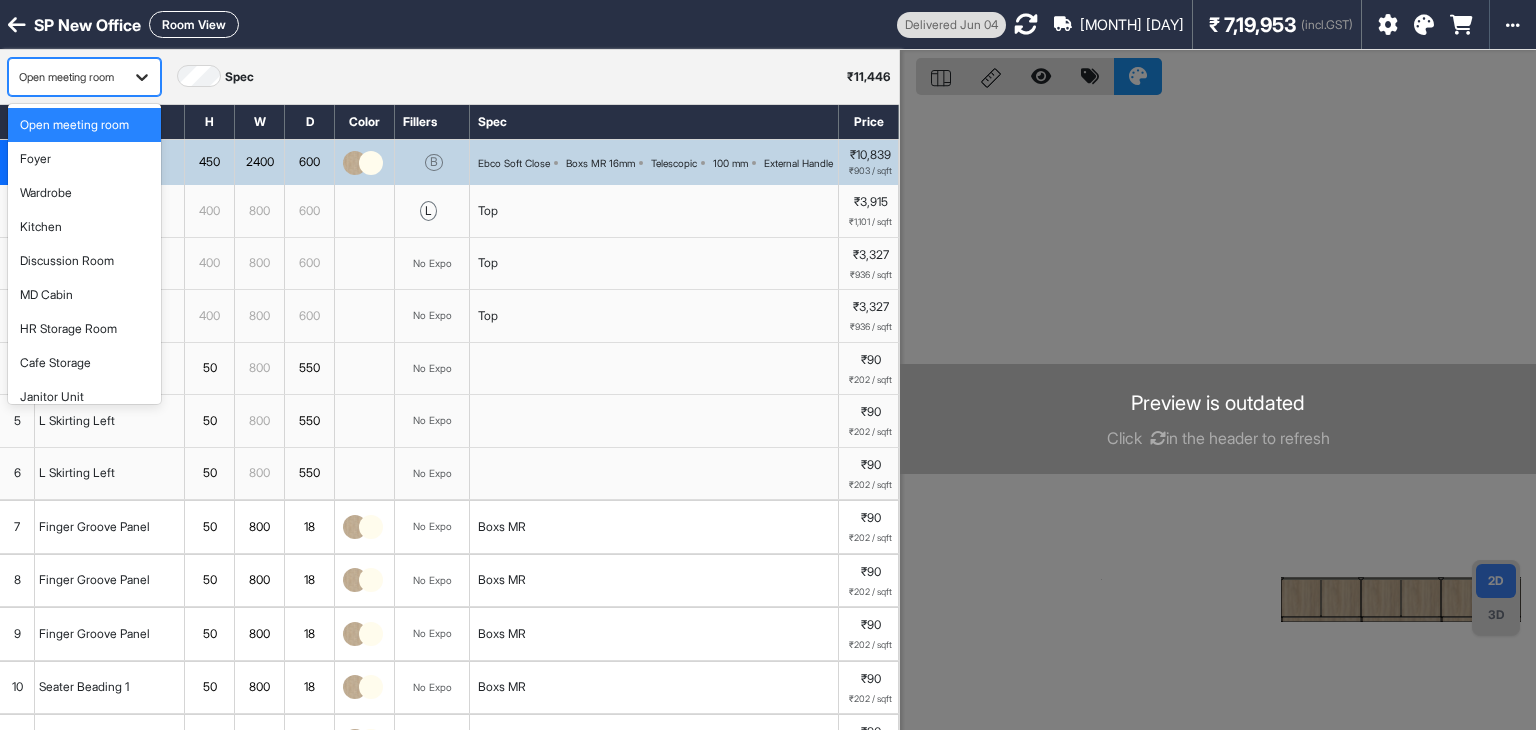 click at bounding box center (142, 77) 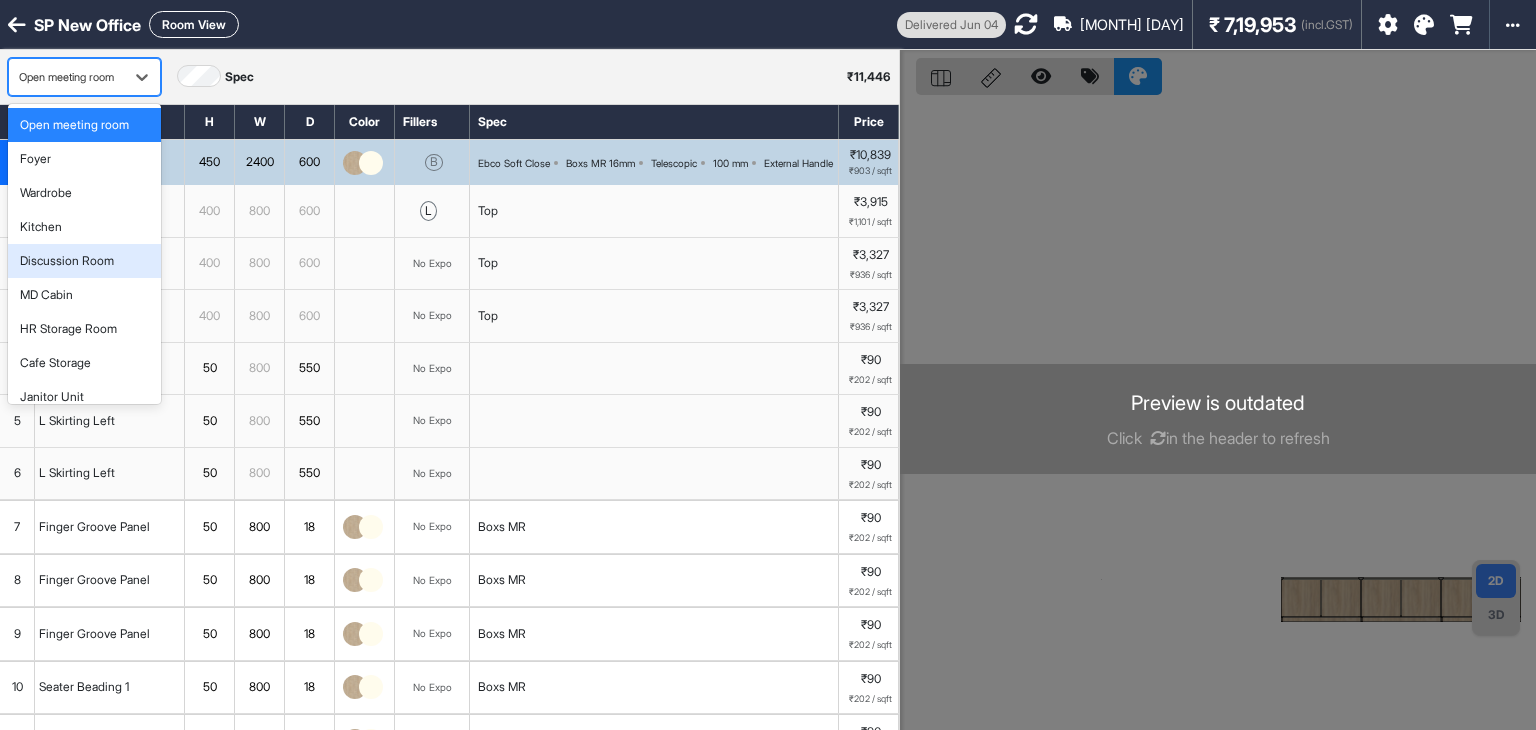 click on "Discussion Room" at bounding box center [84, 261] 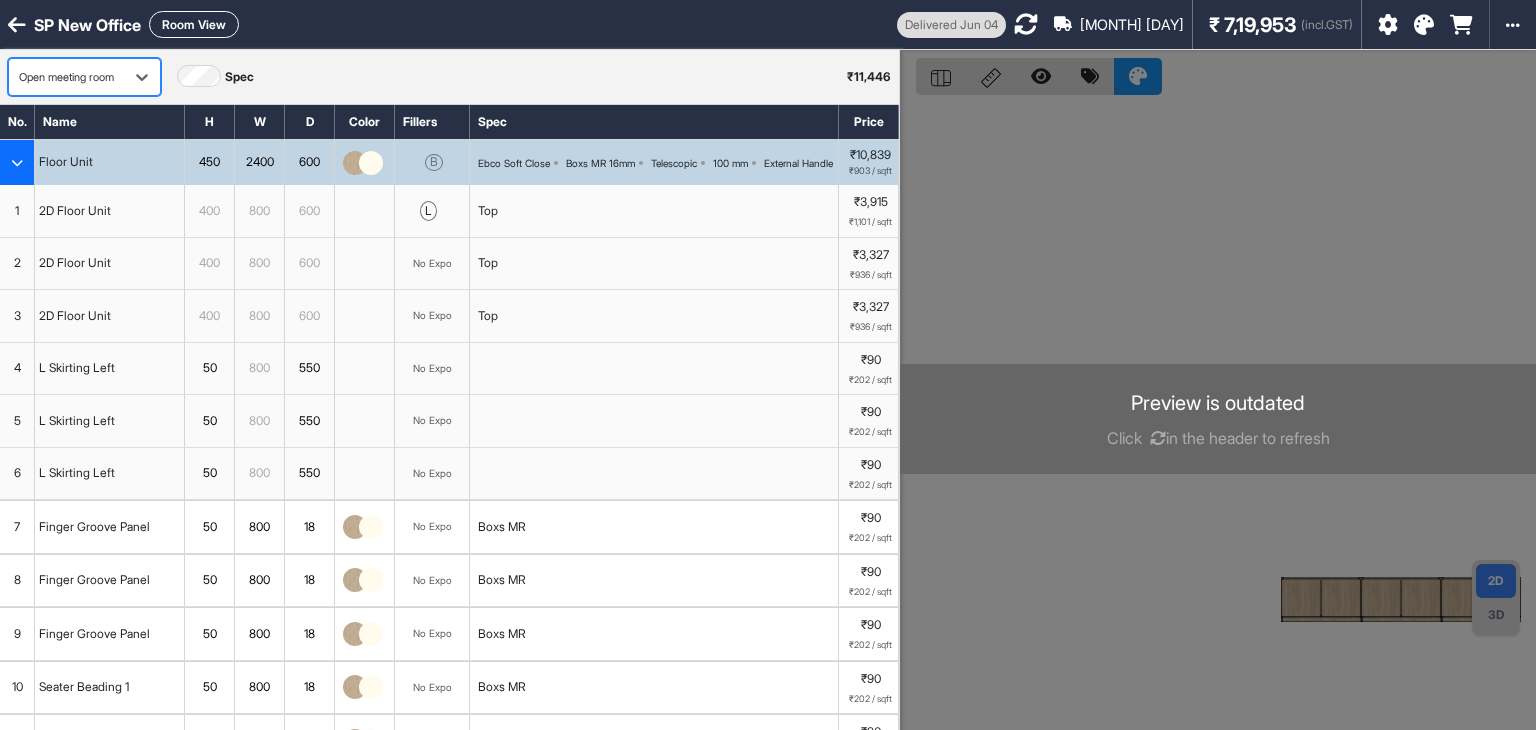 drag, startPoint x: 123, startPoint y: 62, endPoint x: 104, endPoint y: 93, distance: 36.359318 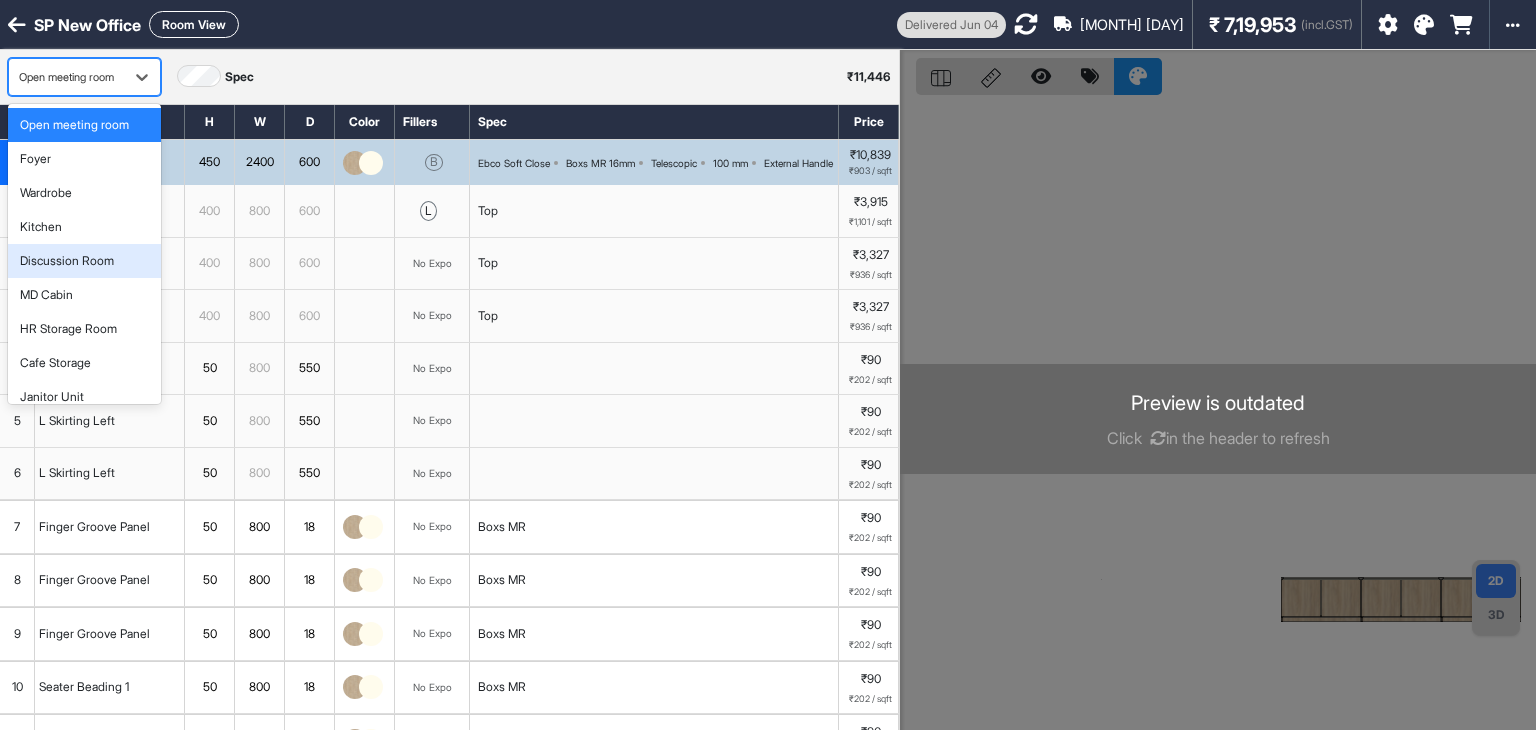 click on "Discussion Room" at bounding box center (67, 261) 